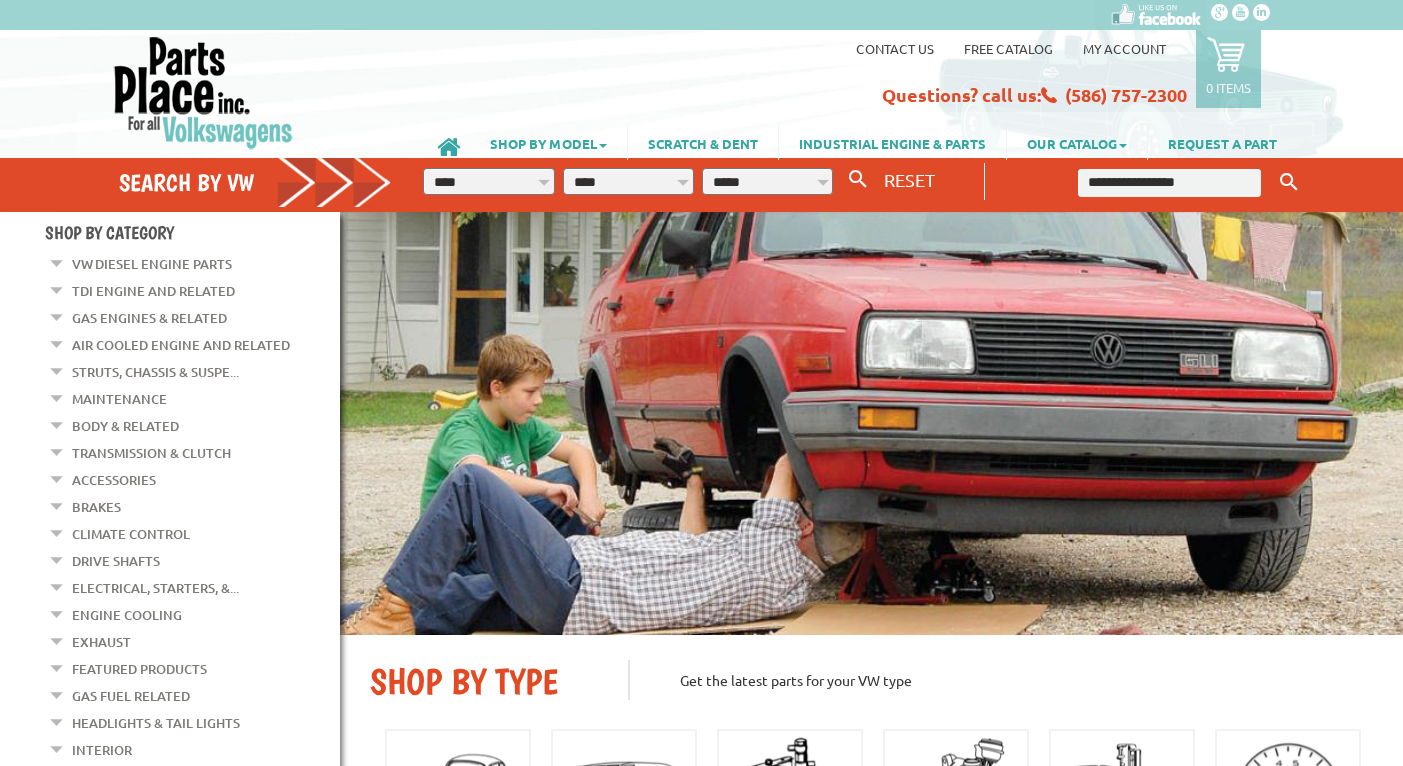 scroll, scrollTop: 0, scrollLeft: 0, axis: both 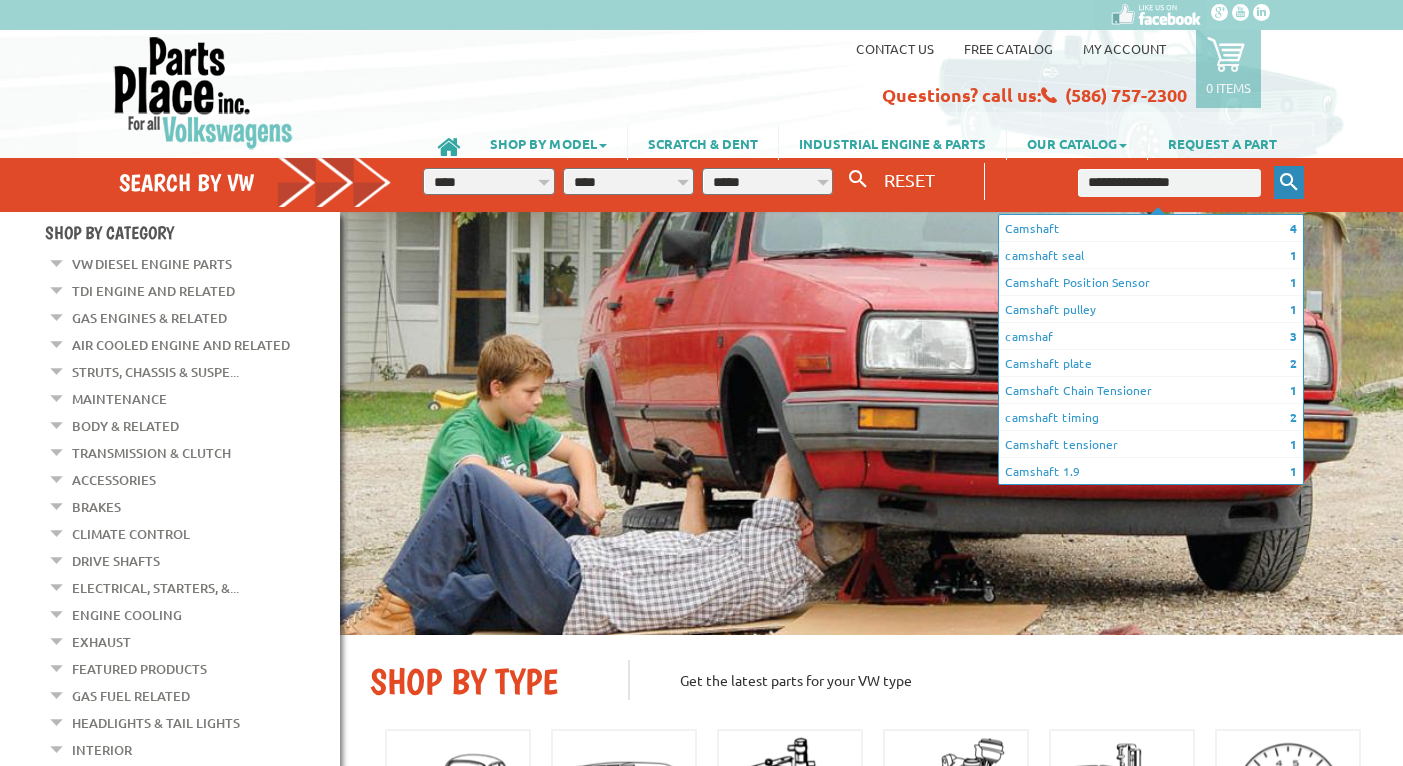 type on "**********" 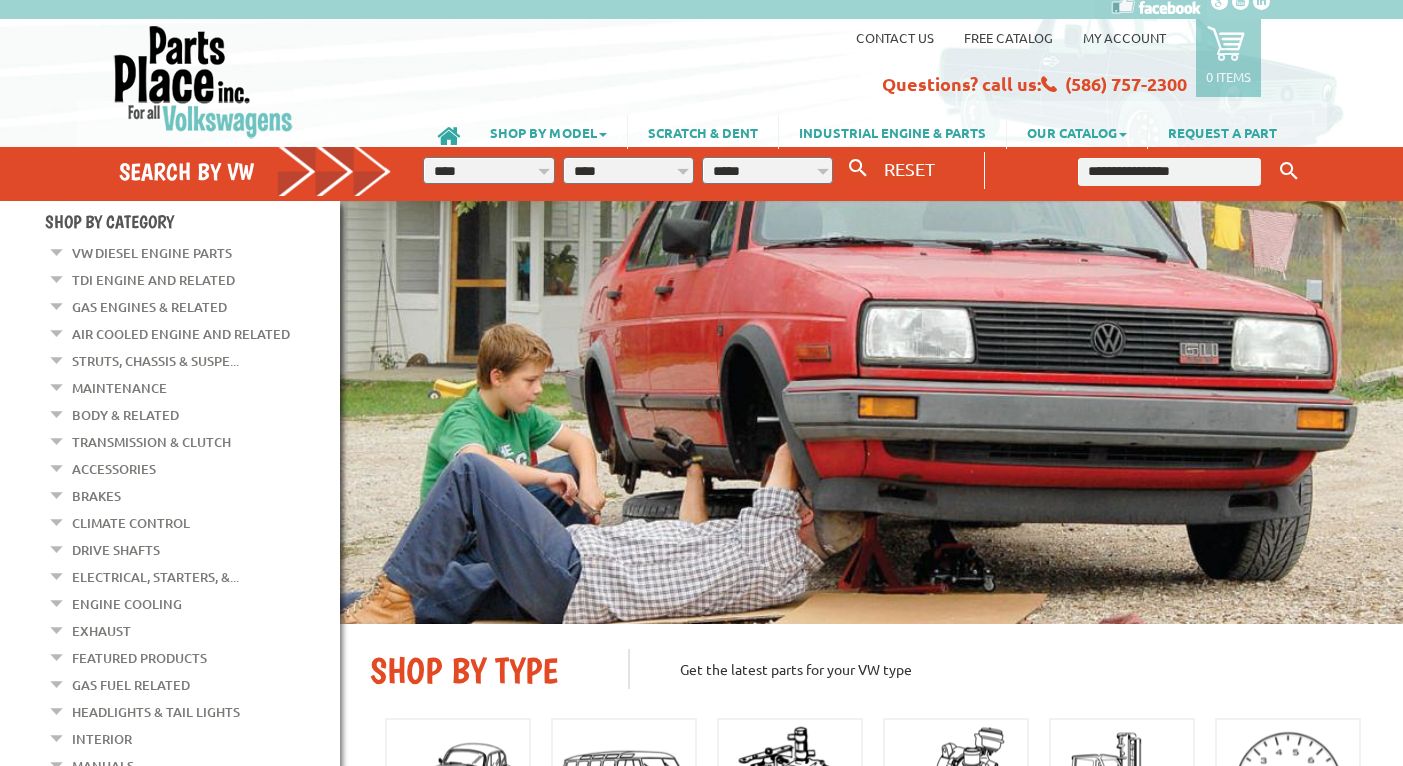 scroll, scrollTop: 0, scrollLeft: 0, axis: both 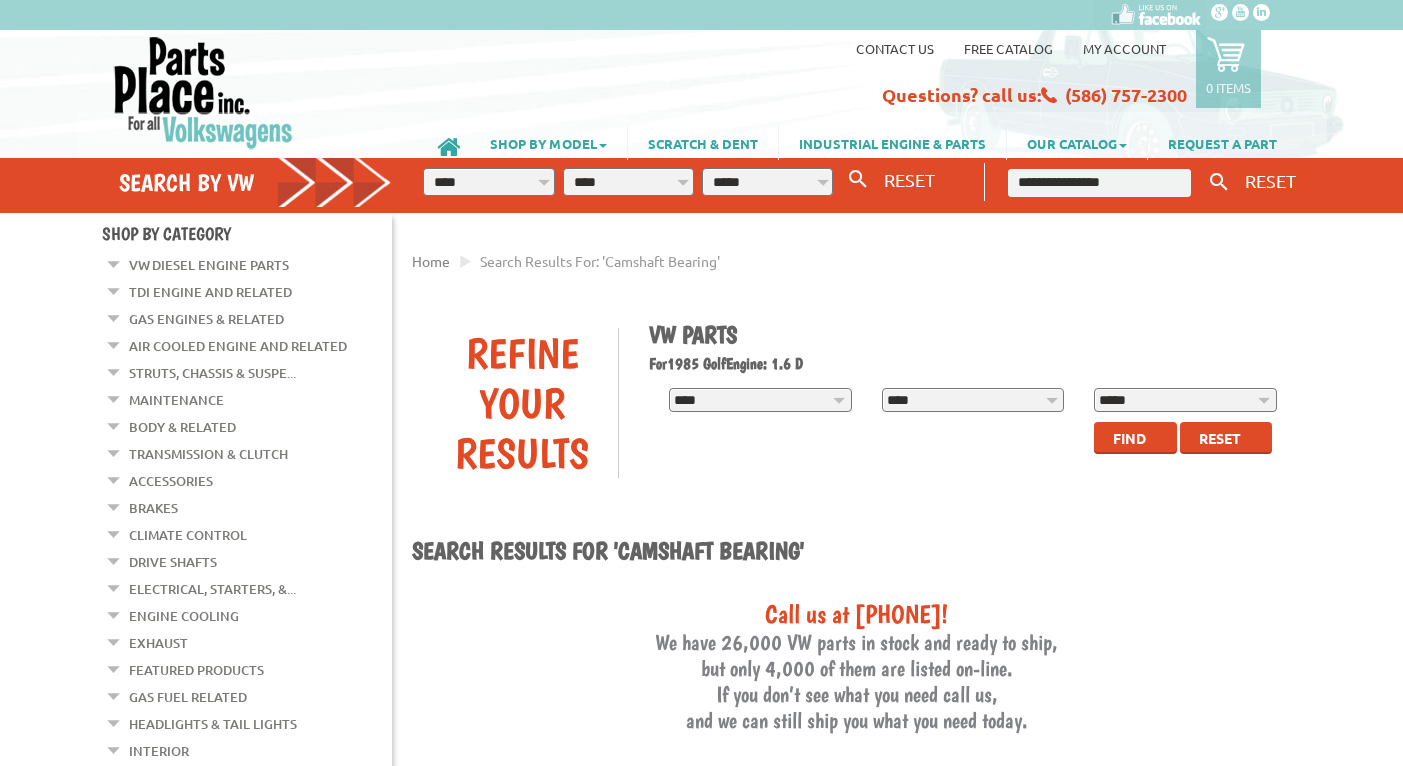 click on "VW Diesel Engine Parts" at bounding box center [209, 265] 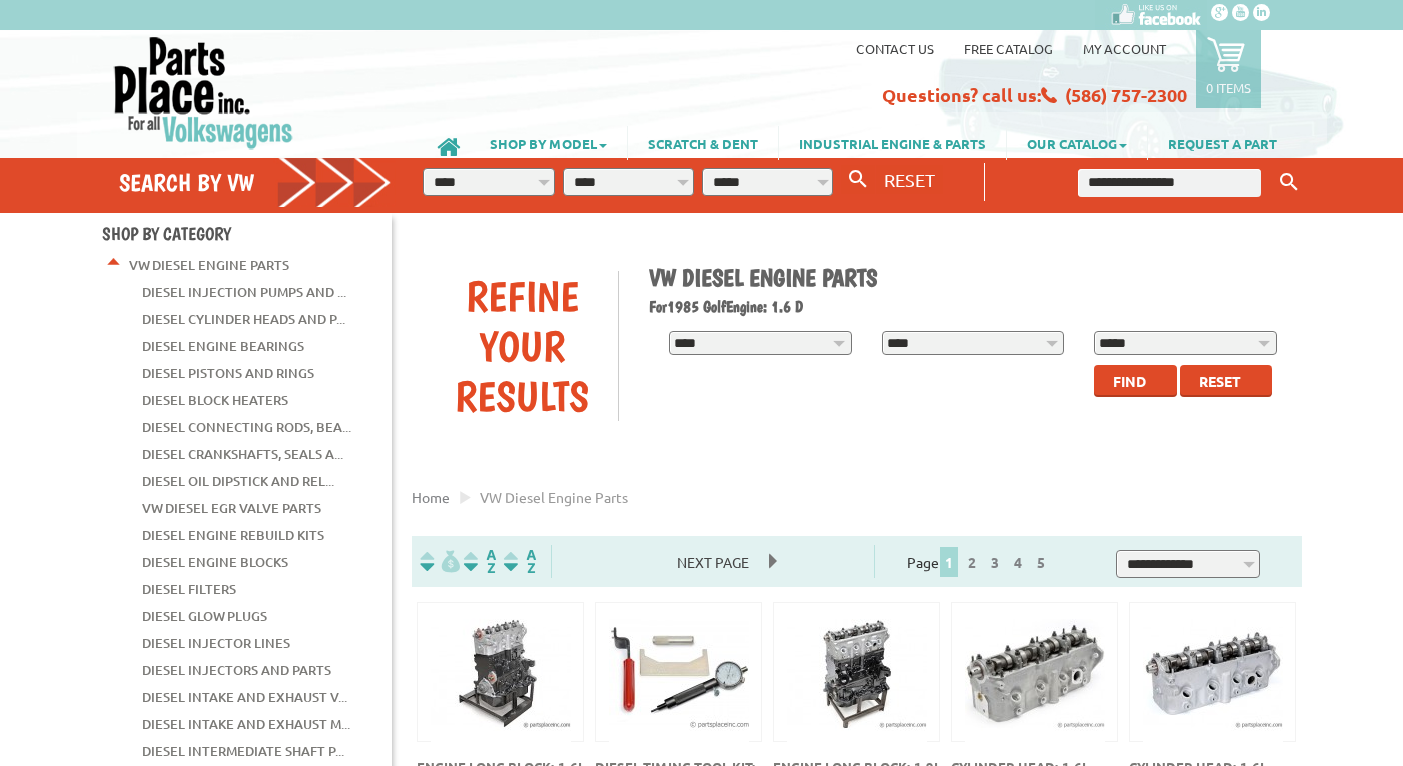 scroll, scrollTop: 0, scrollLeft: 0, axis: both 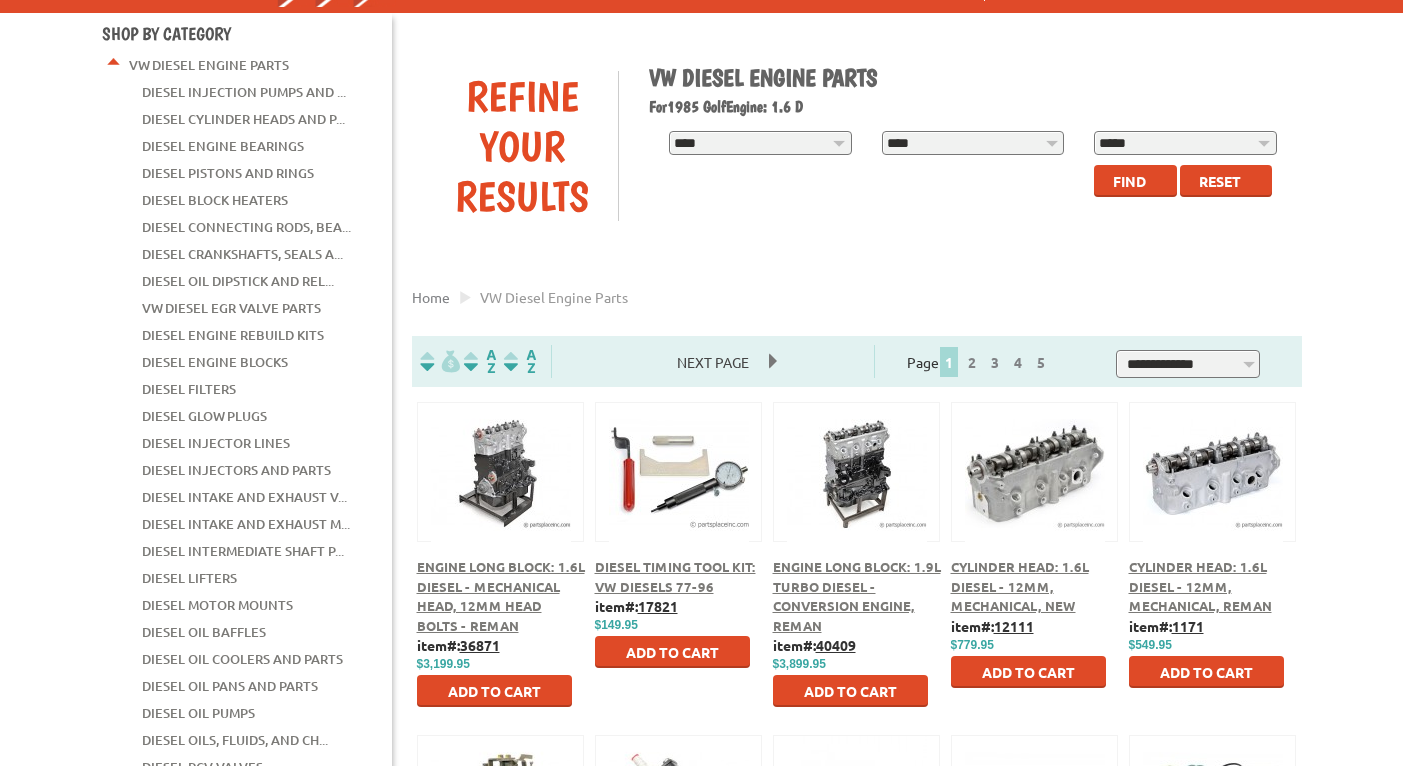 click on "Diesel Injector Lines" at bounding box center (216, 443) 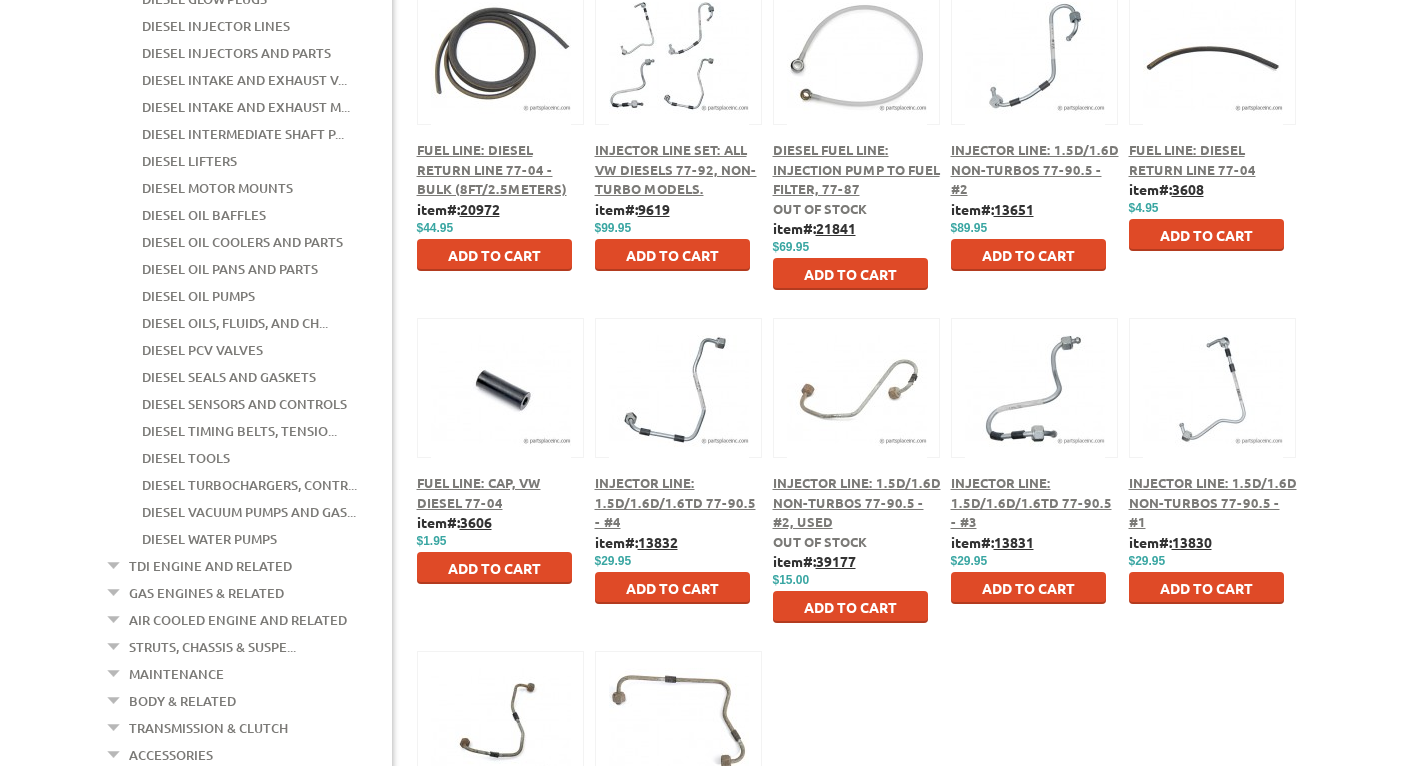 scroll, scrollTop: 600, scrollLeft: 0, axis: vertical 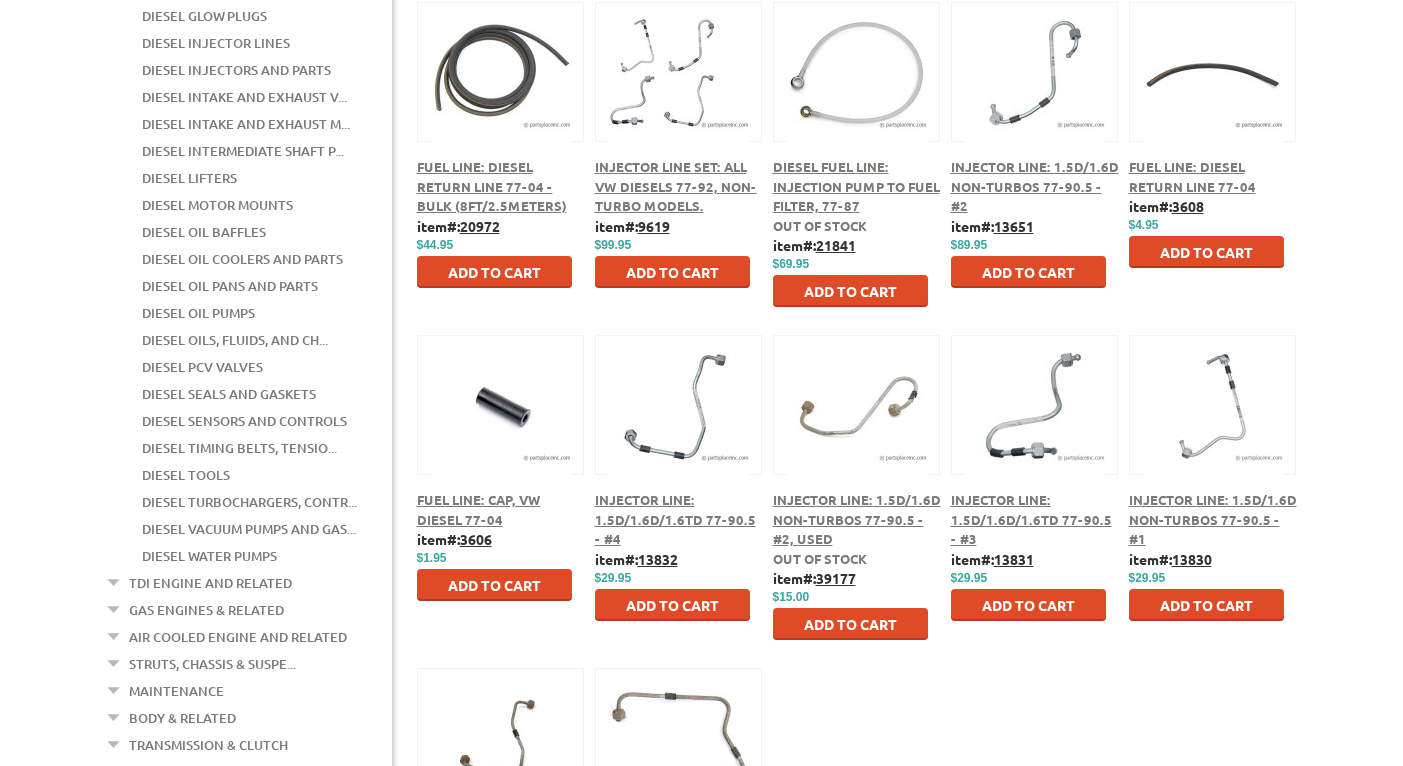 click on "Diesel Lifters" at bounding box center [189, 178] 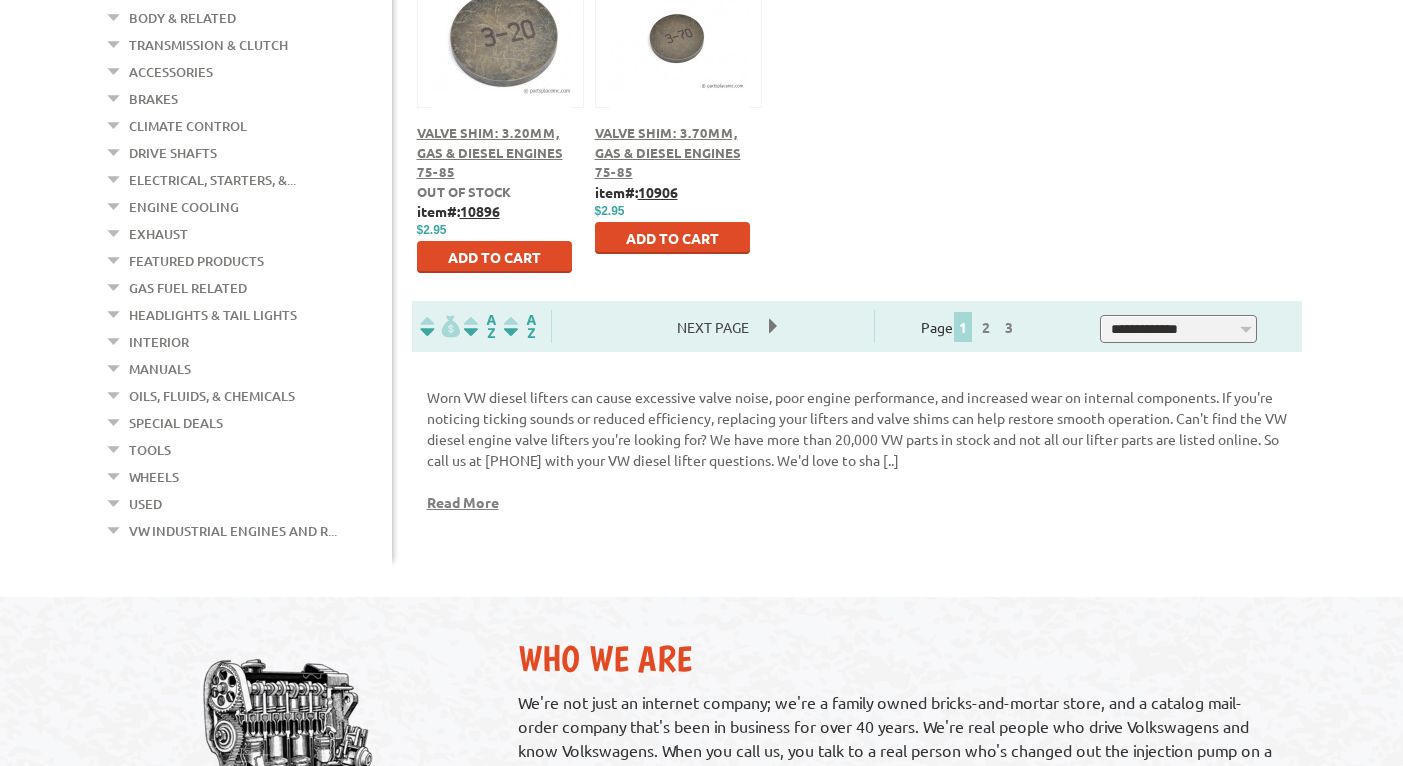 scroll, scrollTop: 1200, scrollLeft: 0, axis: vertical 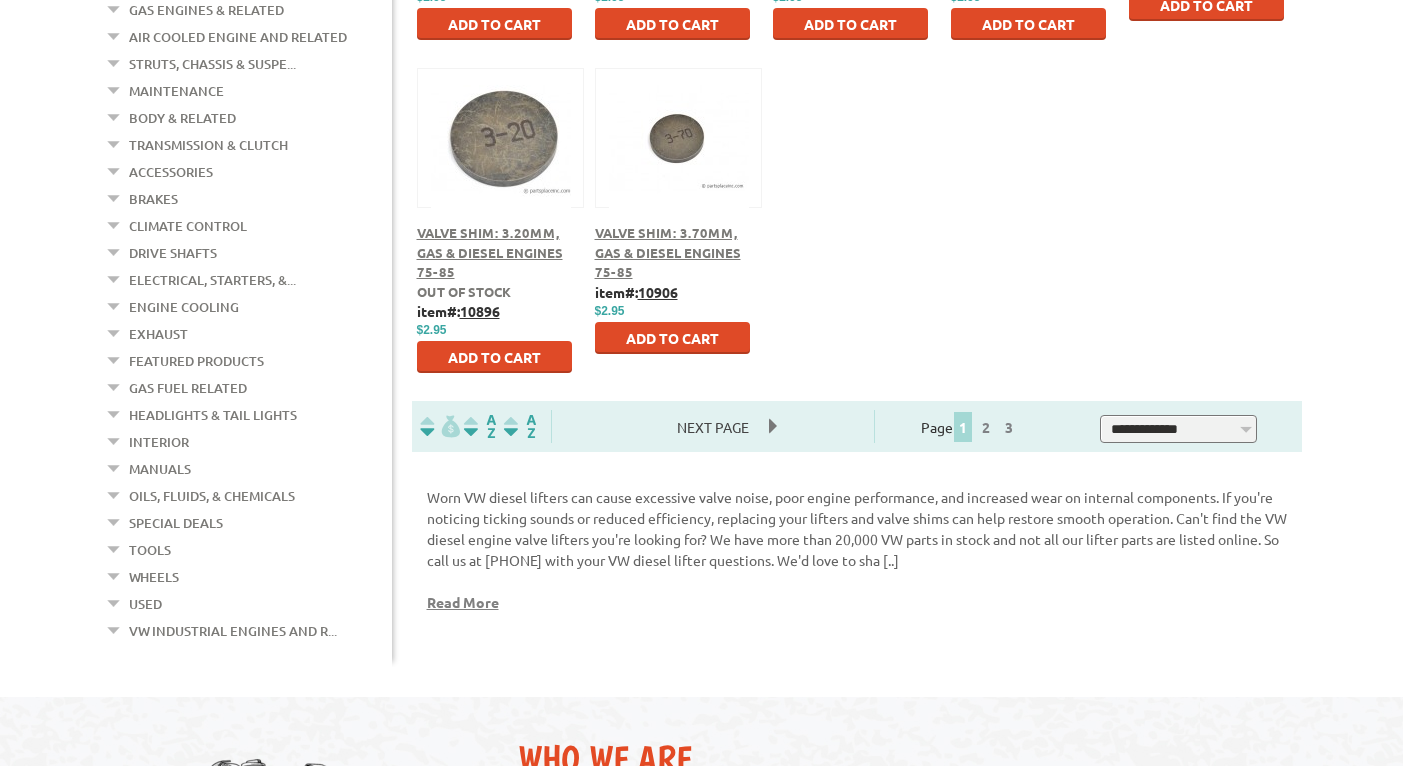 click on "Page
1
2
3" at bounding box center (969, 426) 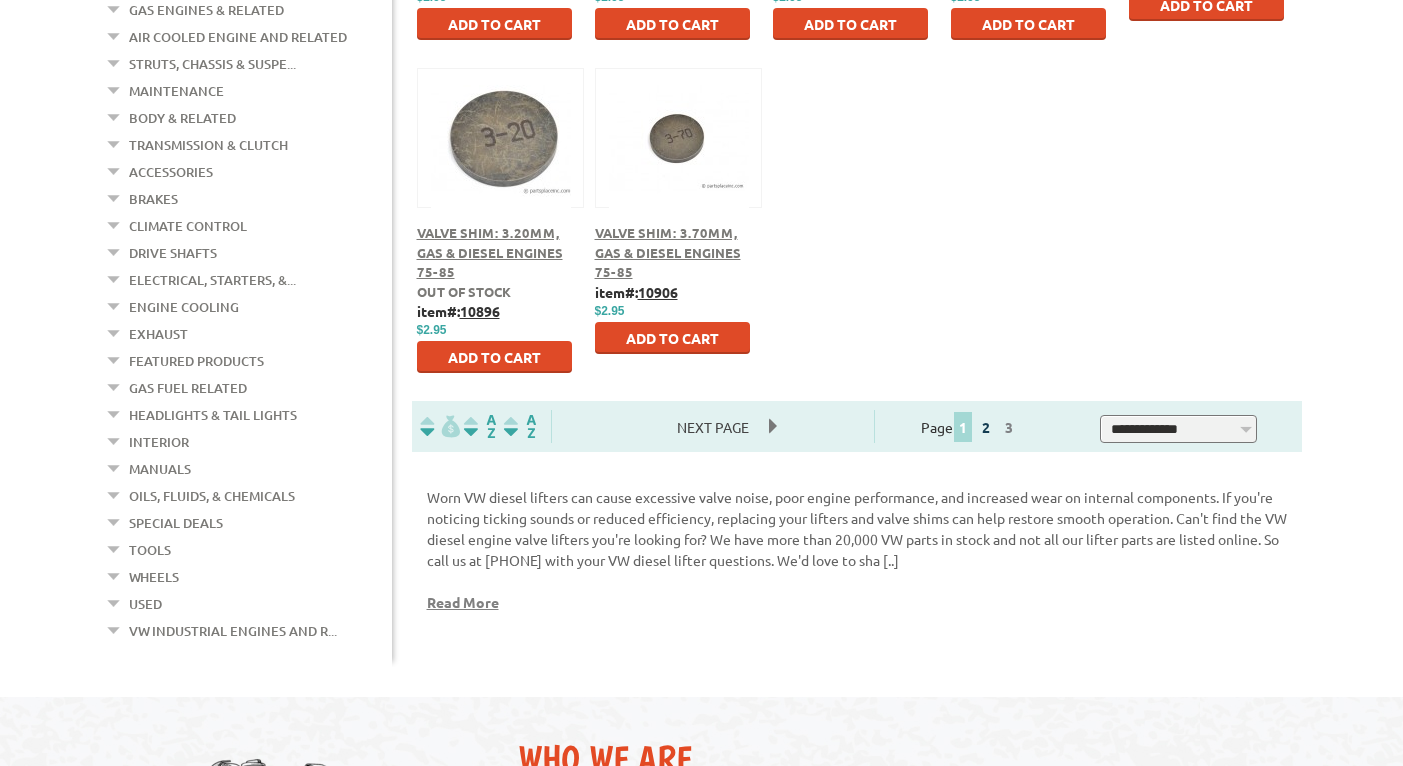 click on "2" at bounding box center (986, 427) 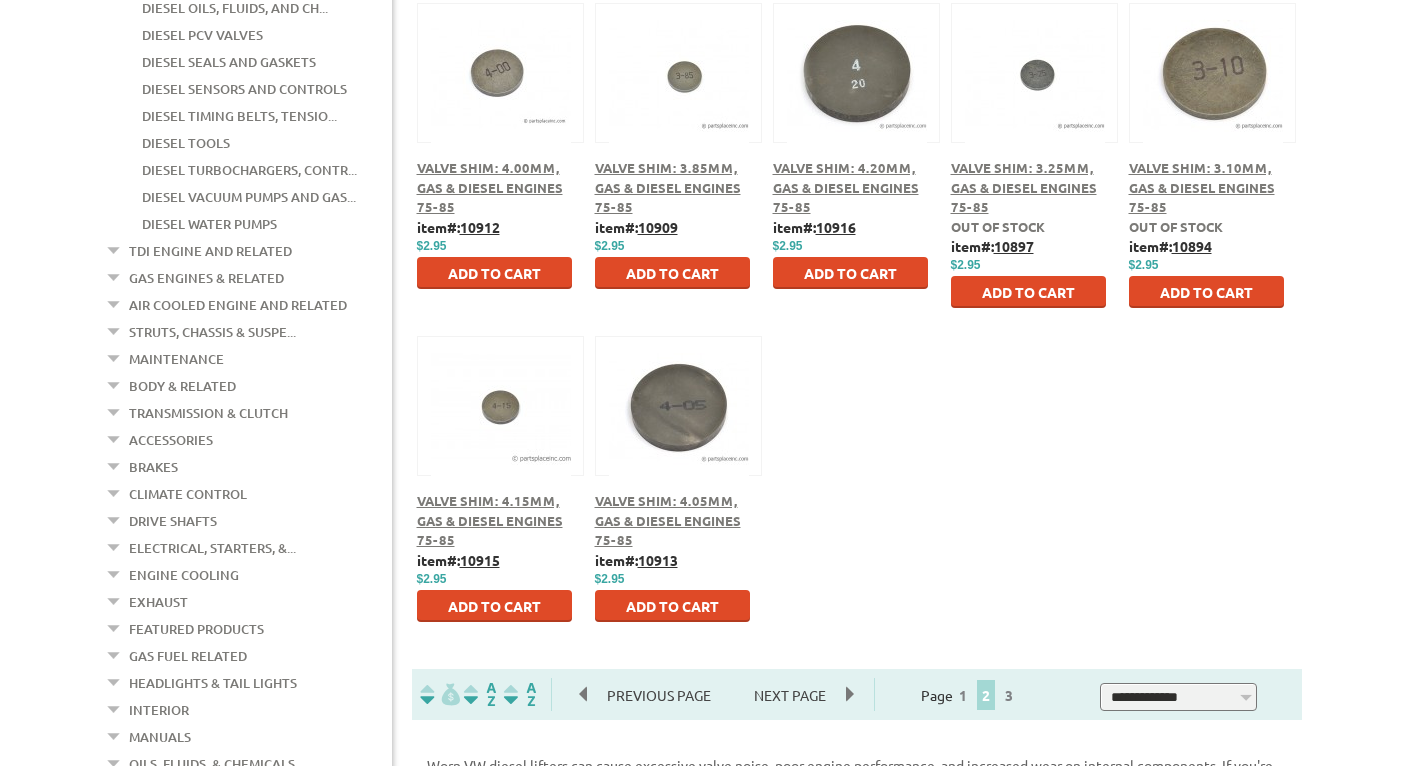 scroll, scrollTop: 1000, scrollLeft: 0, axis: vertical 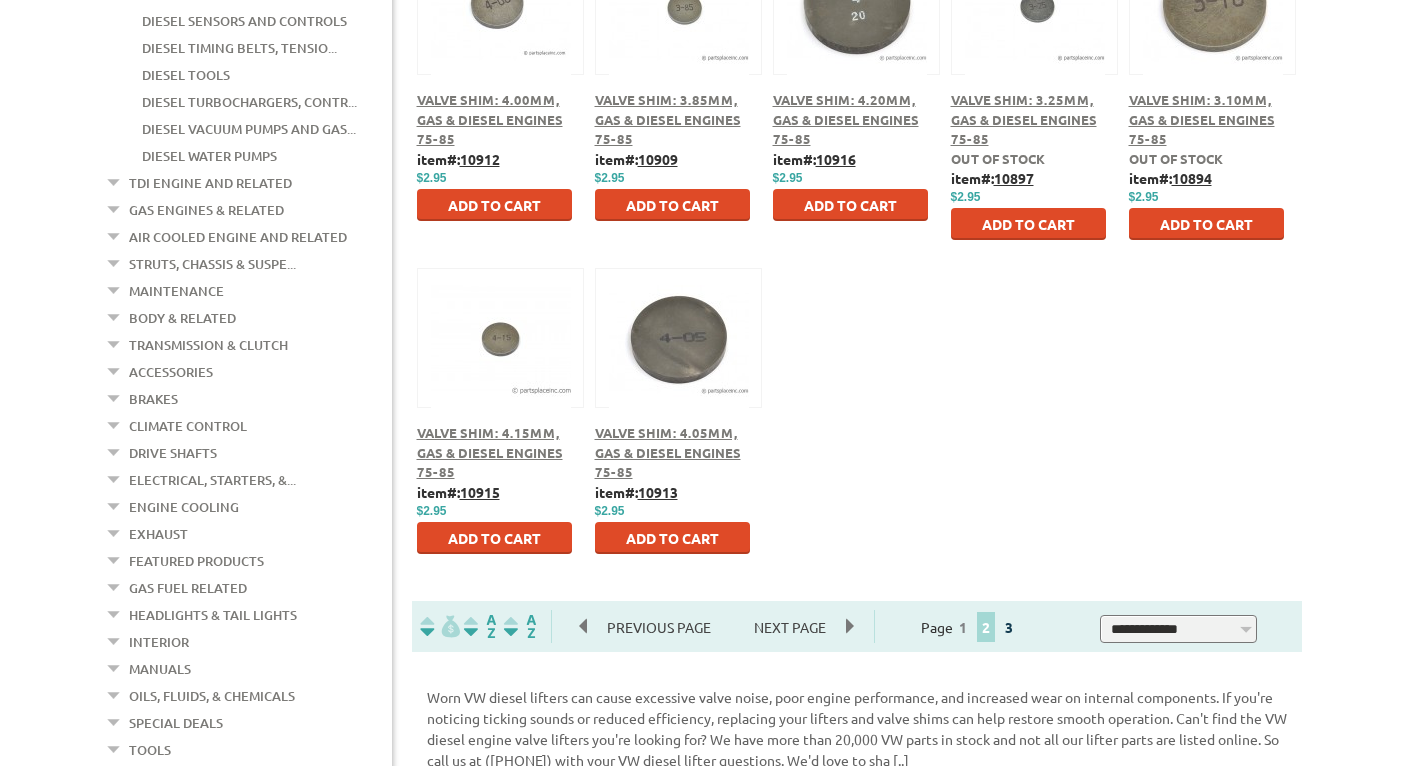 click on "3" at bounding box center [1009, 627] 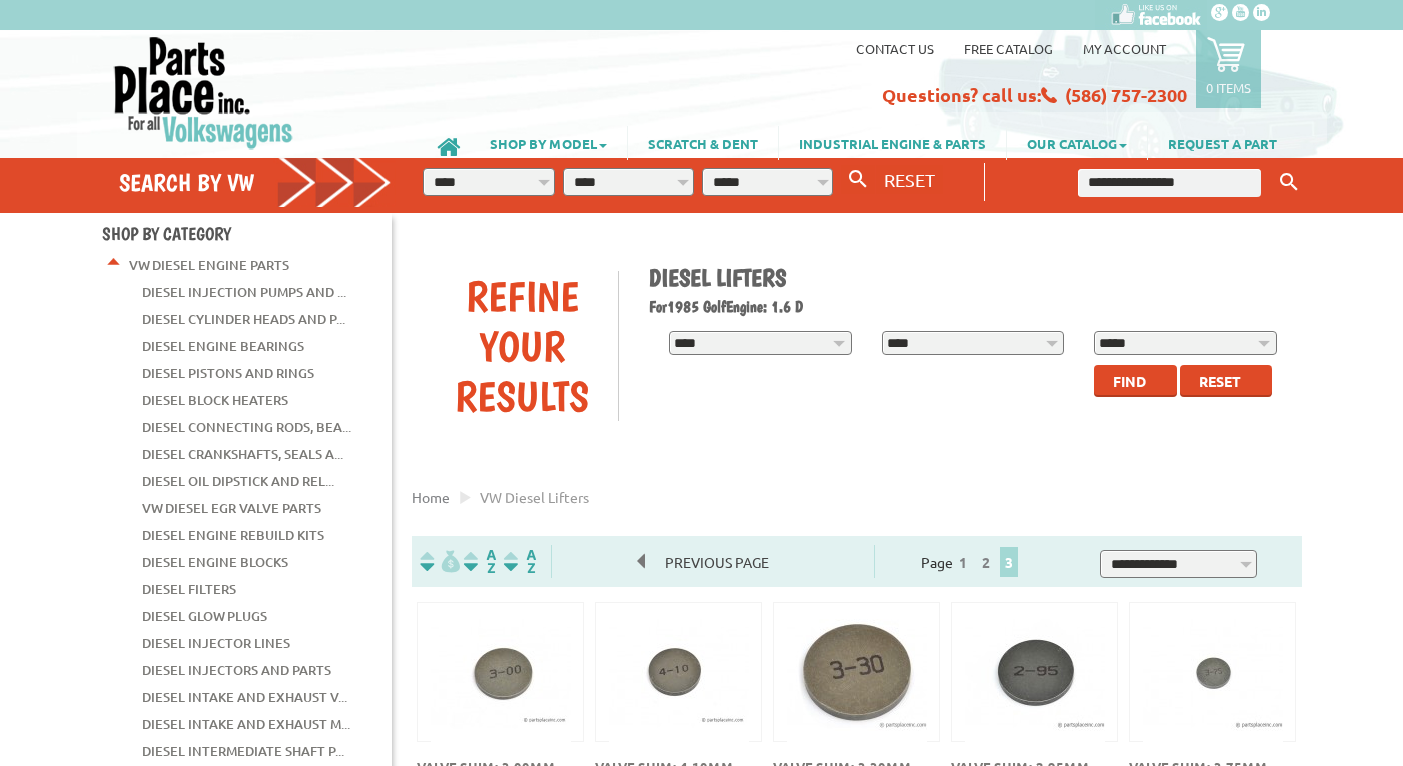 scroll, scrollTop: 0, scrollLeft: 0, axis: both 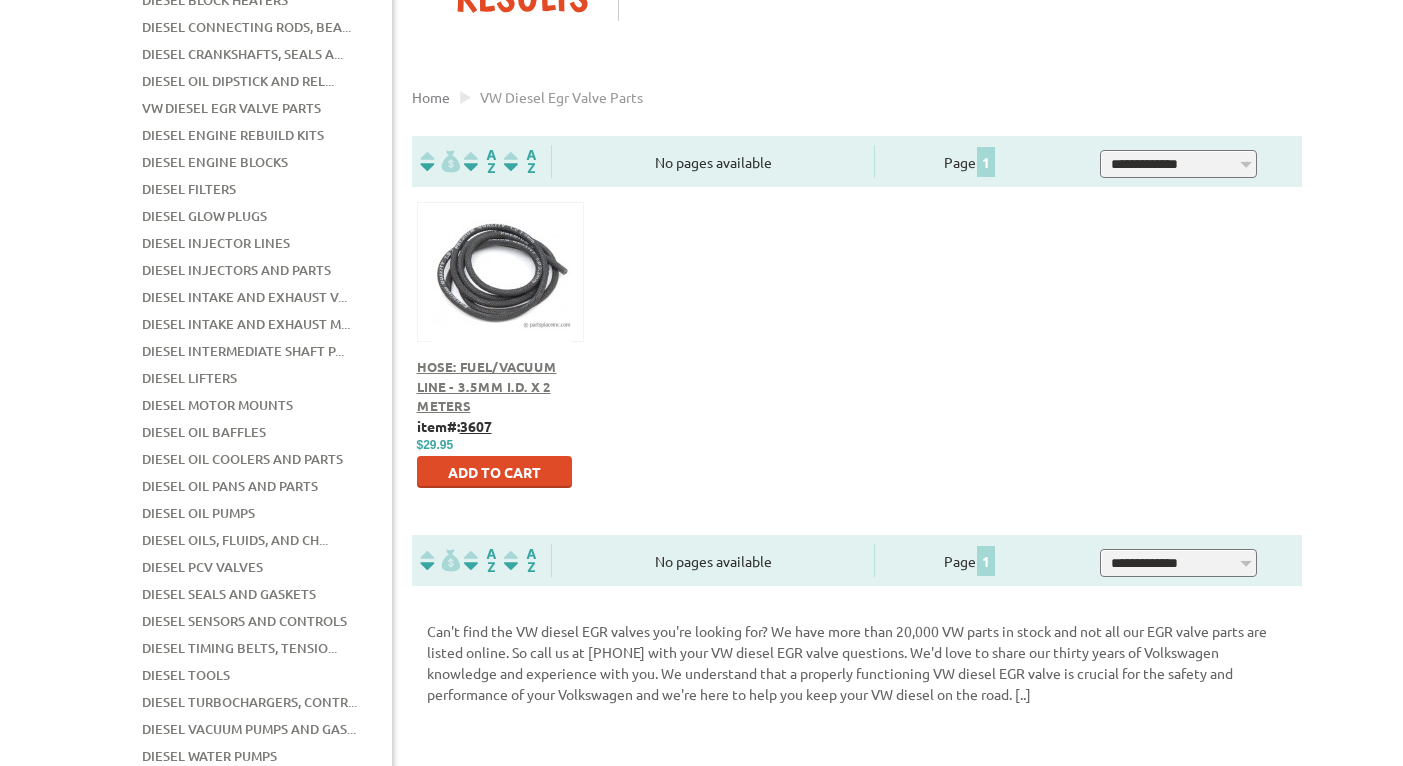click on "Diesel Intake and Exhaust M..." at bounding box center [246, 324] 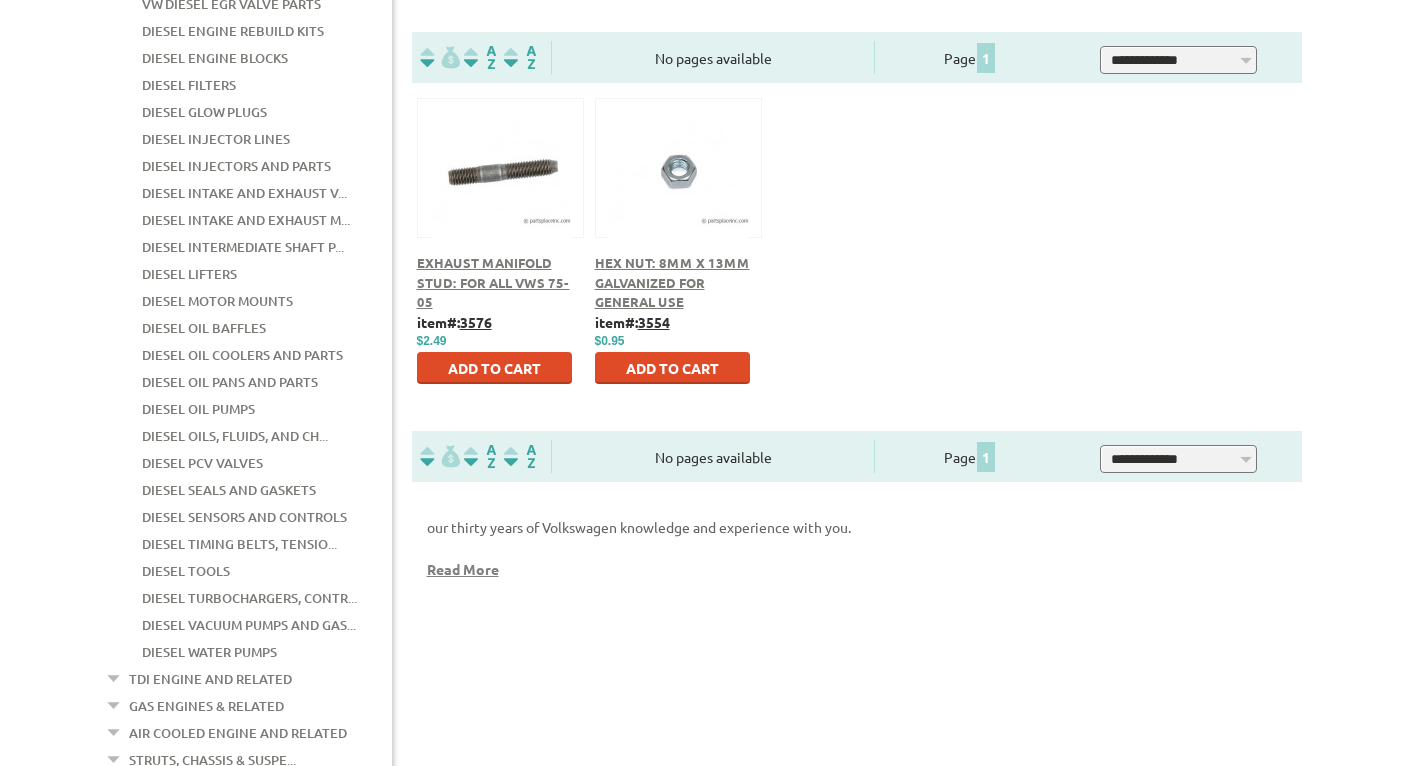 scroll, scrollTop: 300, scrollLeft: 0, axis: vertical 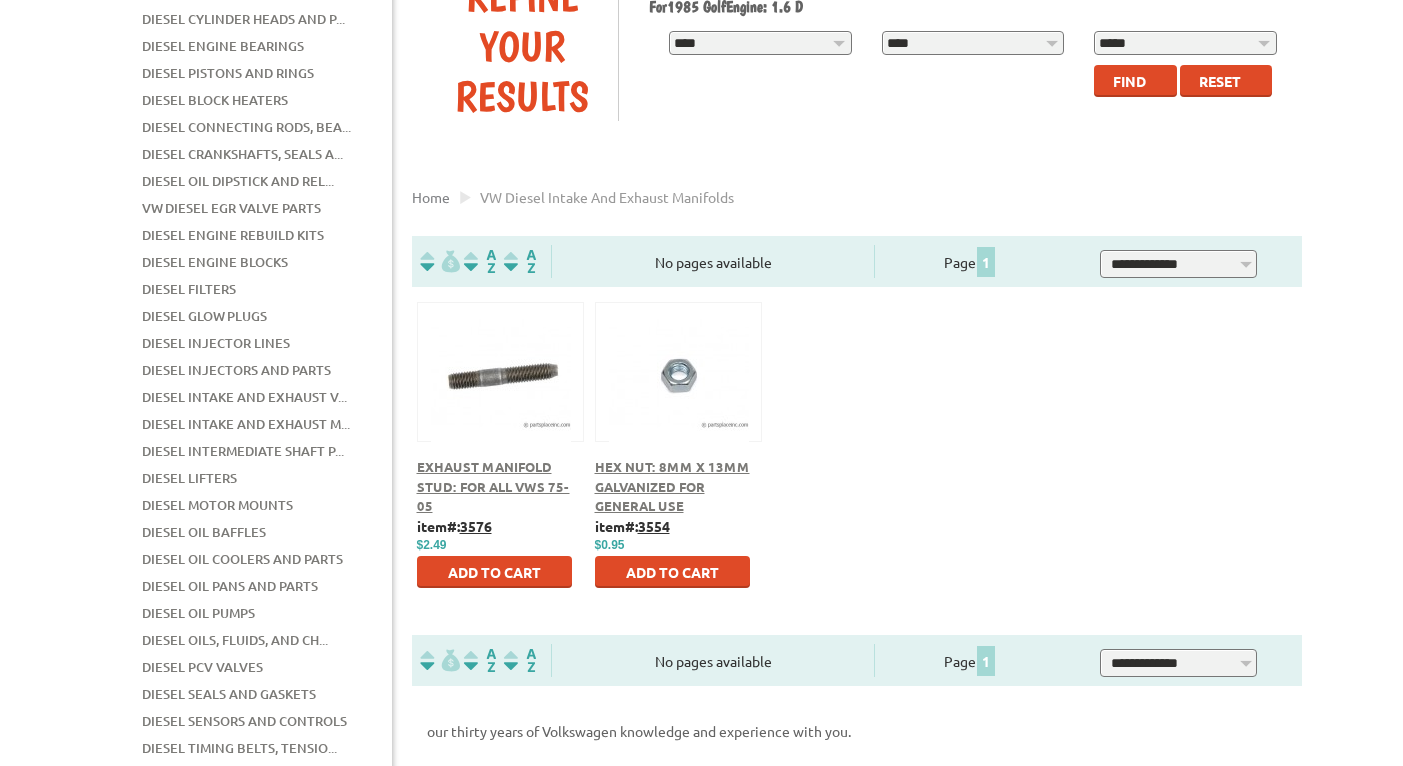 click on "Diesel Intake and Exhaust V..." at bounding box center (244, 397) 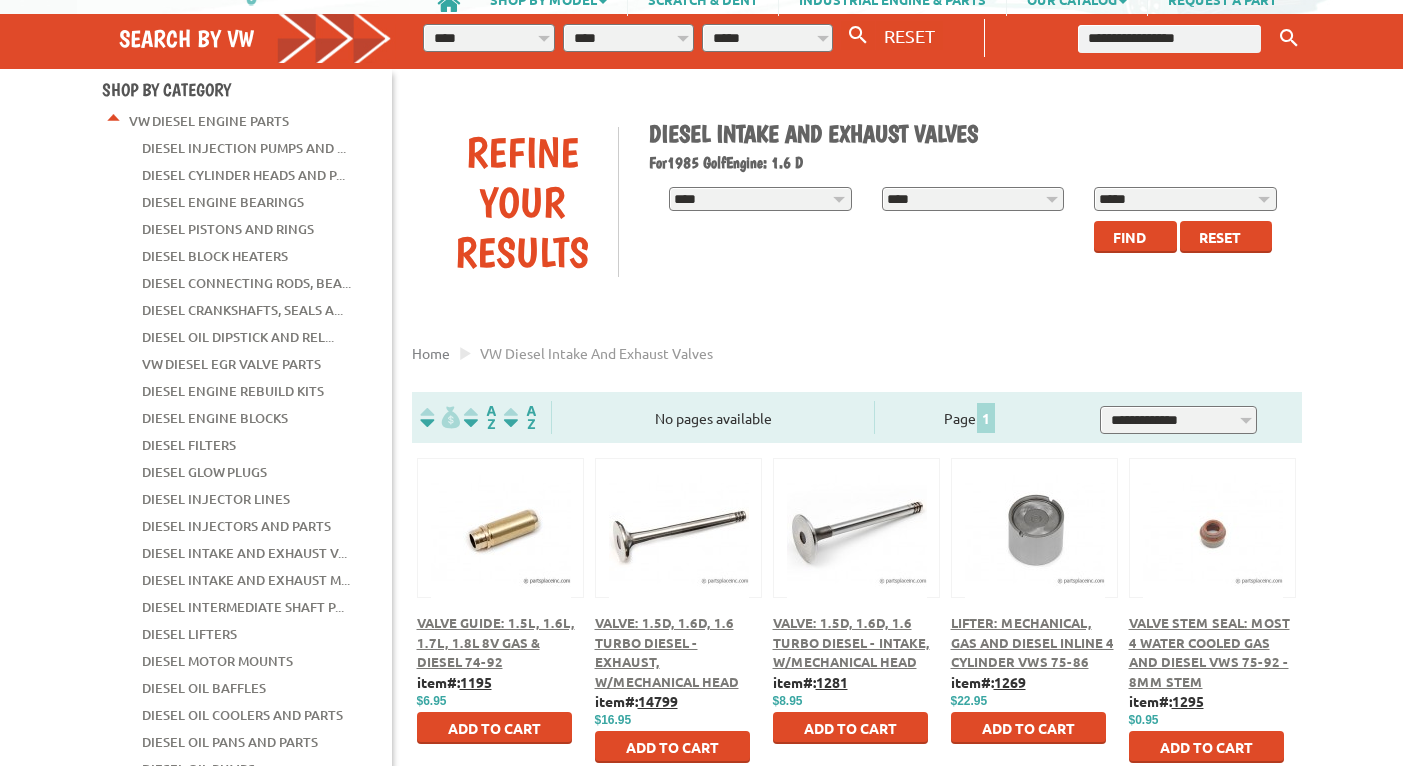 scroll, scrollTop: 100, scrollLeft: 0, axis: vertical 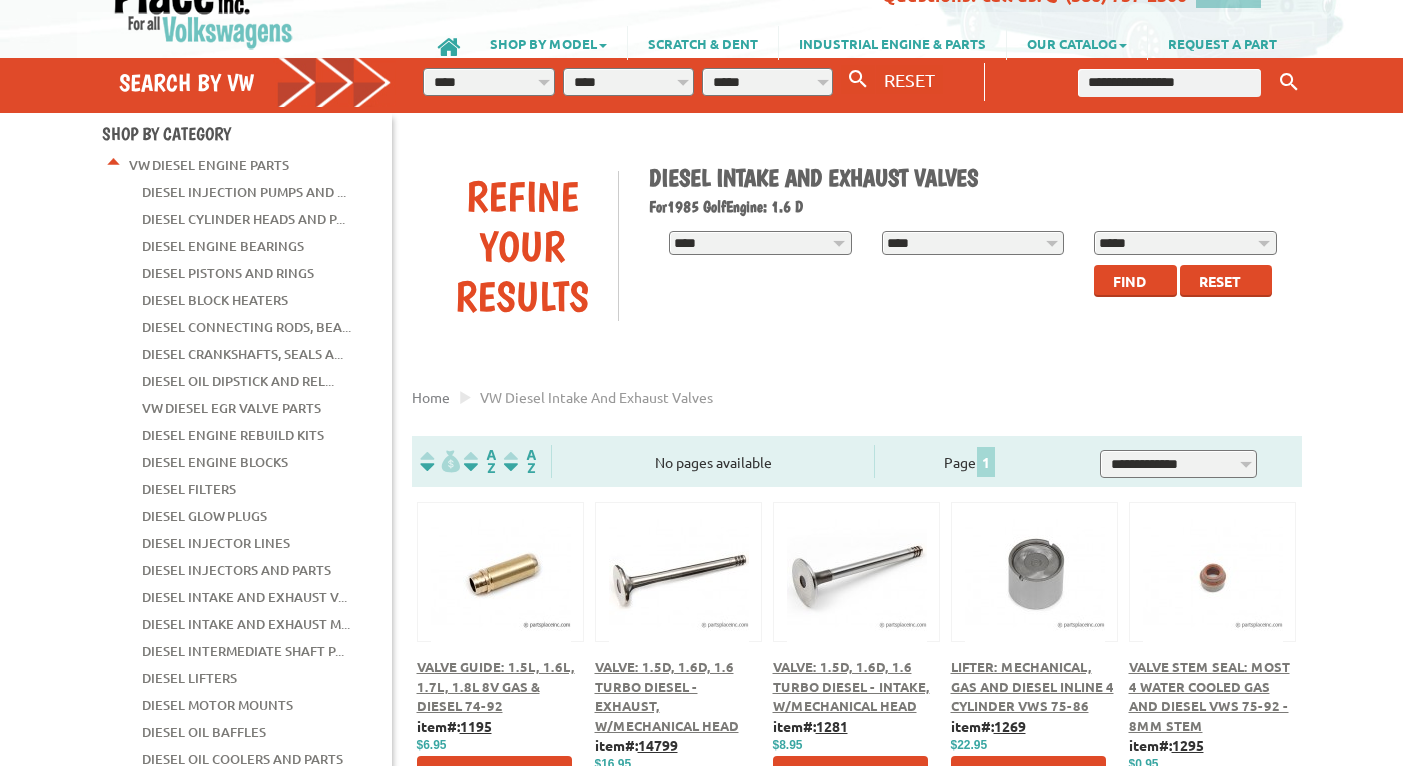 click on "Diesel Engine Bearings" at bounding box center [223, 246] 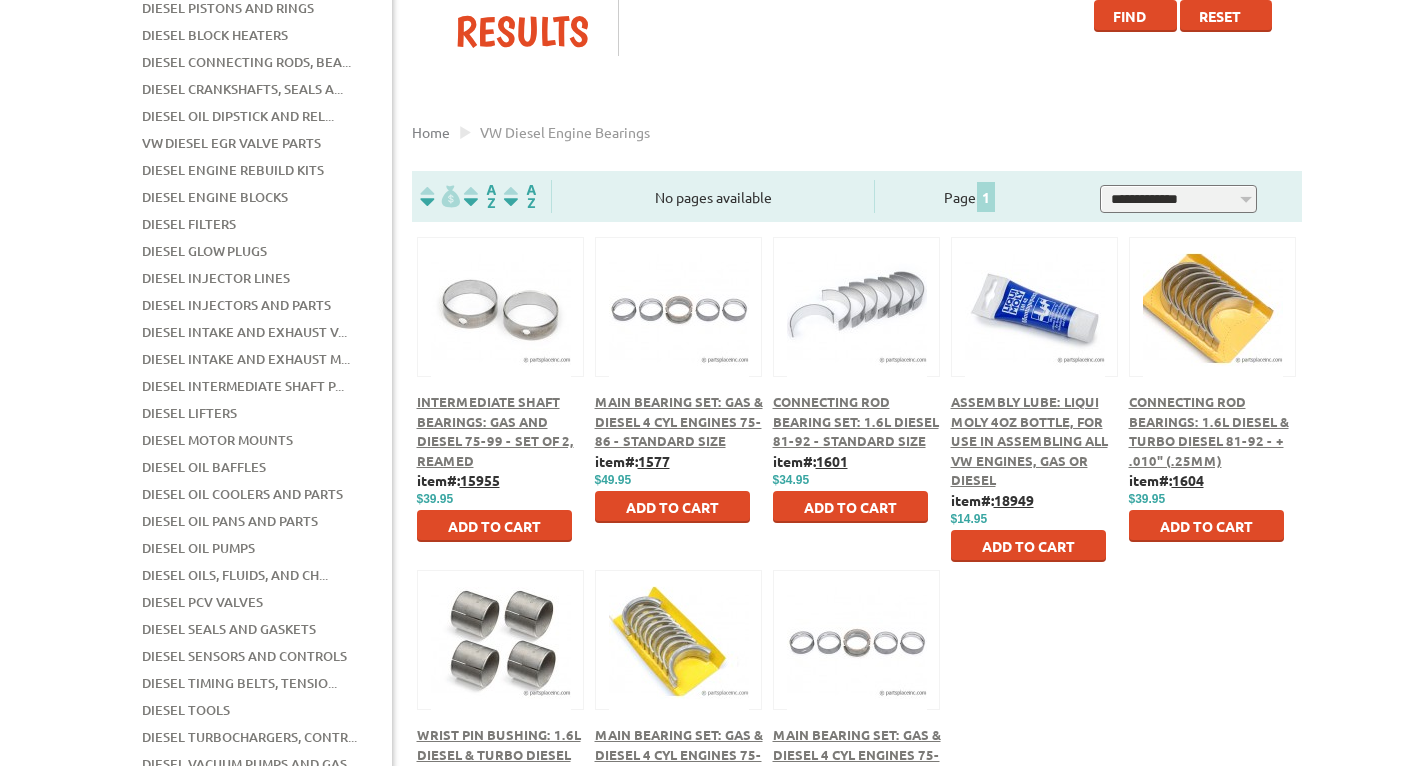 scroll, scrollTop: 400, scrollLeft: 0, axis: vertical 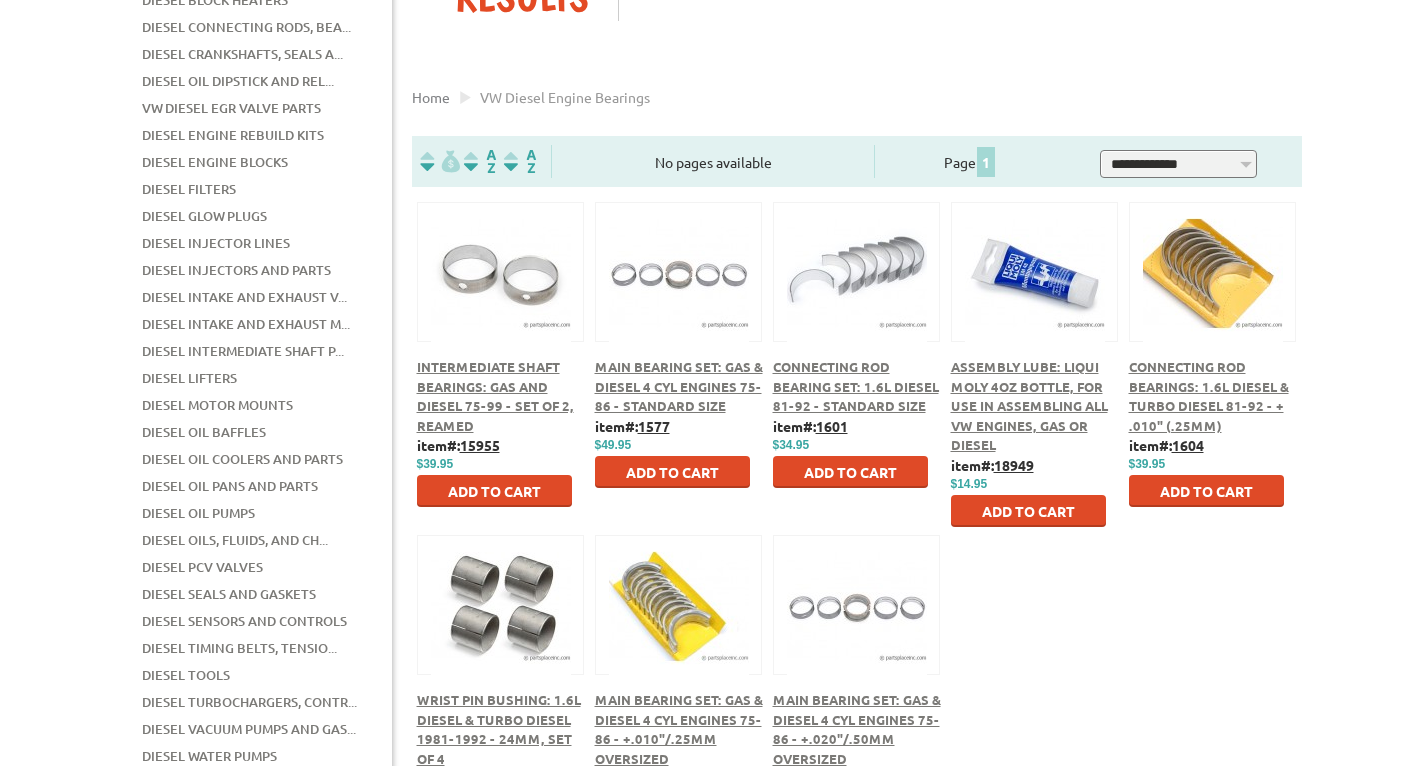 click on "Diesel Intermediate Shaft P..." at bounding box center (243, 351) 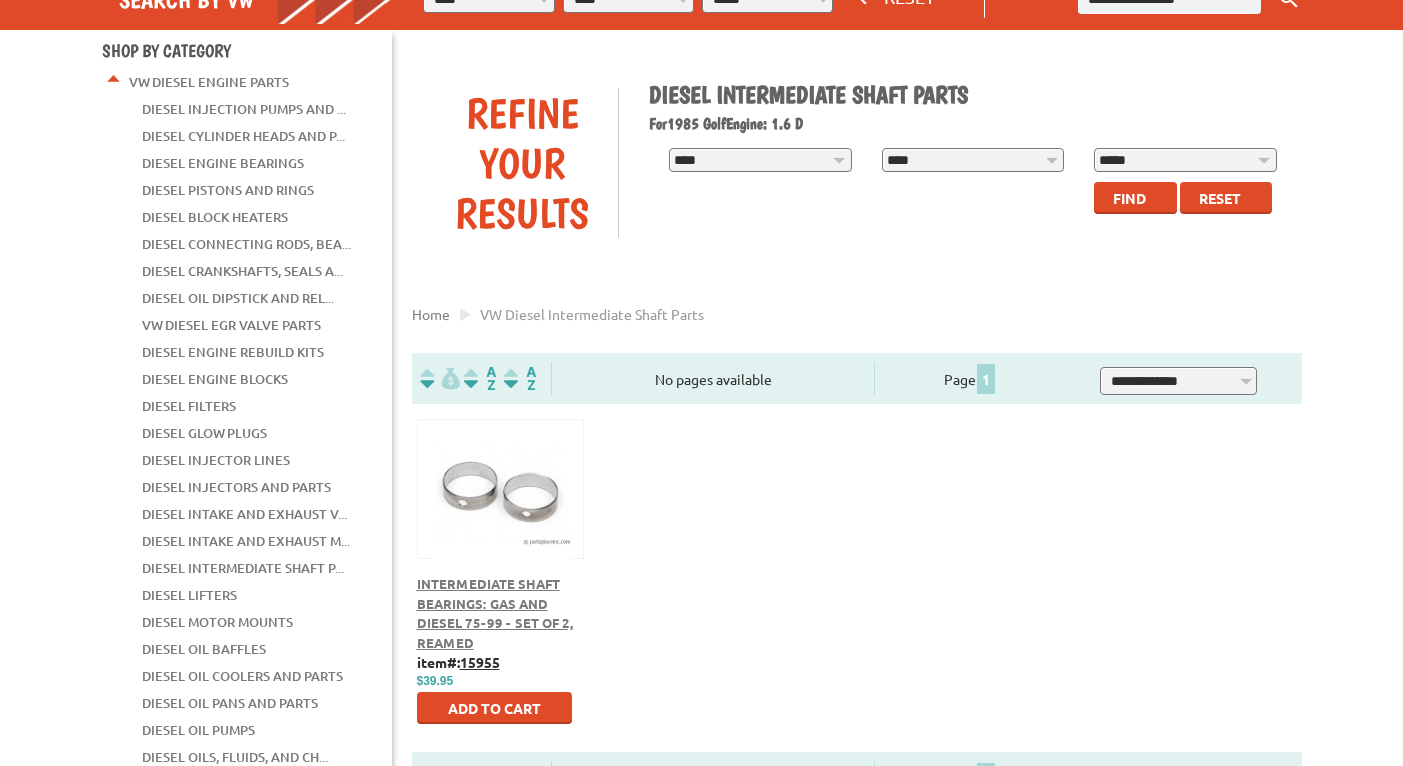 scroll, scrollTop: 300, scrollLeft: 0, axis: vertical 